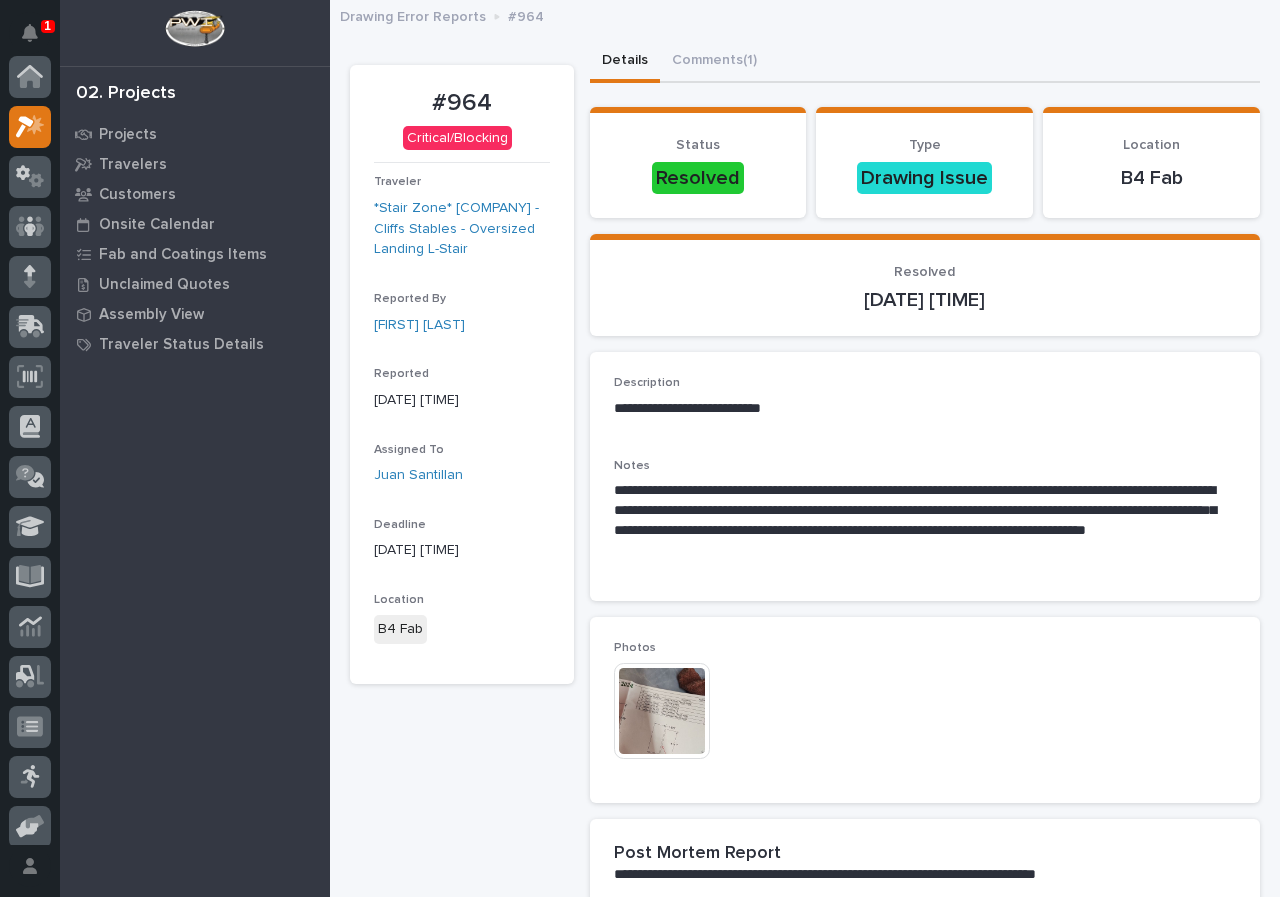 scroll, scrollTop: 0, scrollLeft: 0, axis: both 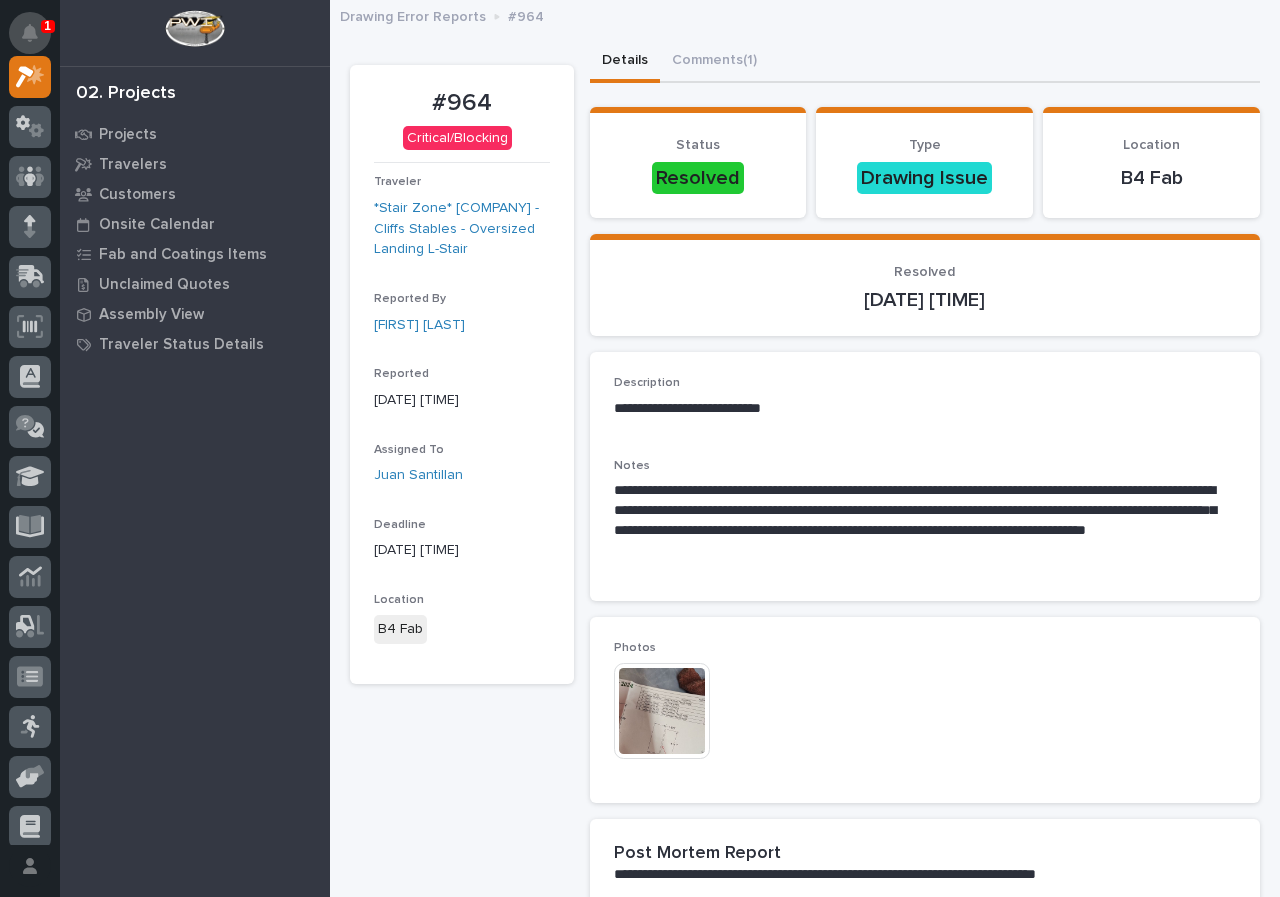 click at bounding box center (30, 33) 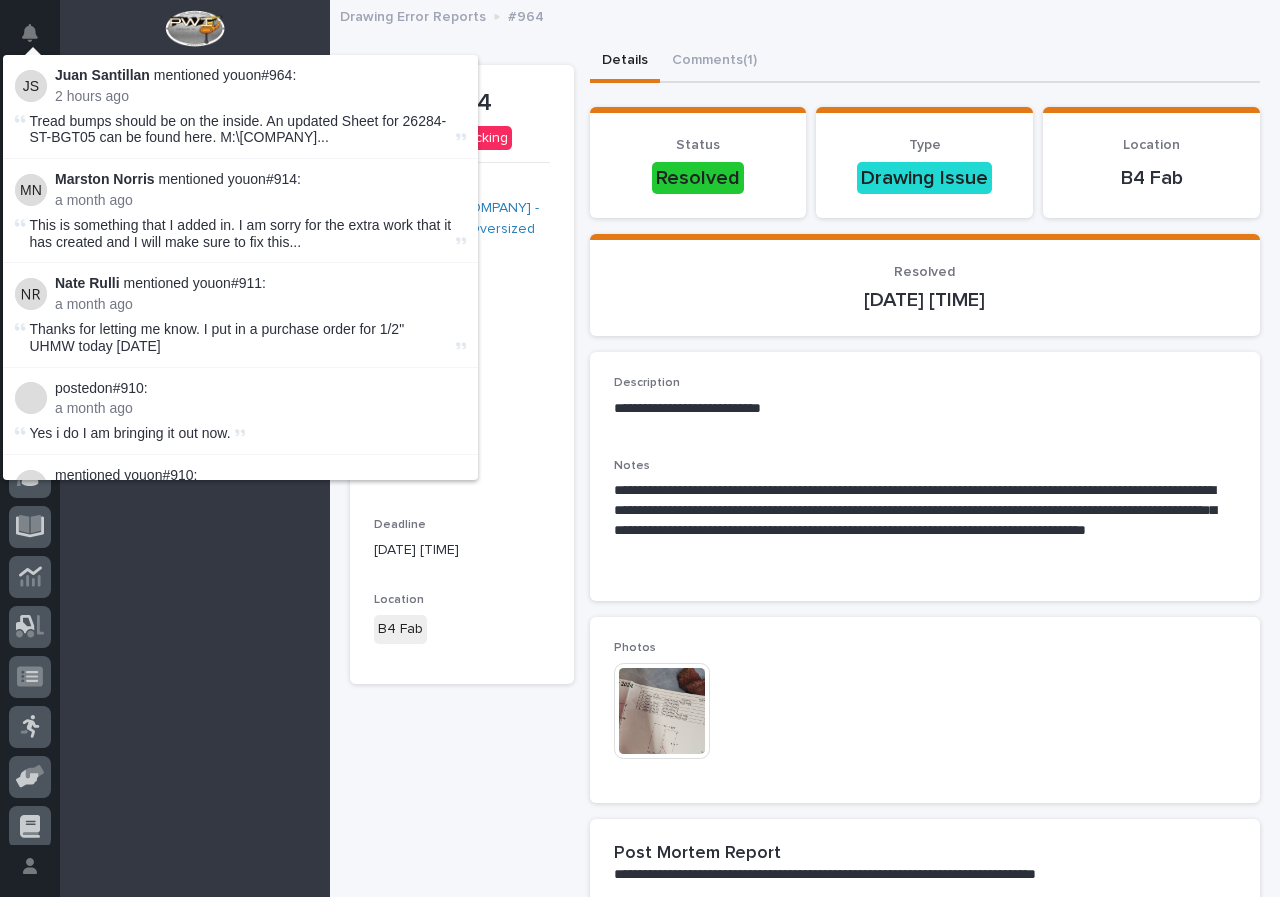 click on "@Matt Beachy    Tread bumps should be on the inside. An updated Sheet for 26284-ST-BGT05 can be found here. M:\Tri State Fen ..." at bounding box center [241, 130] 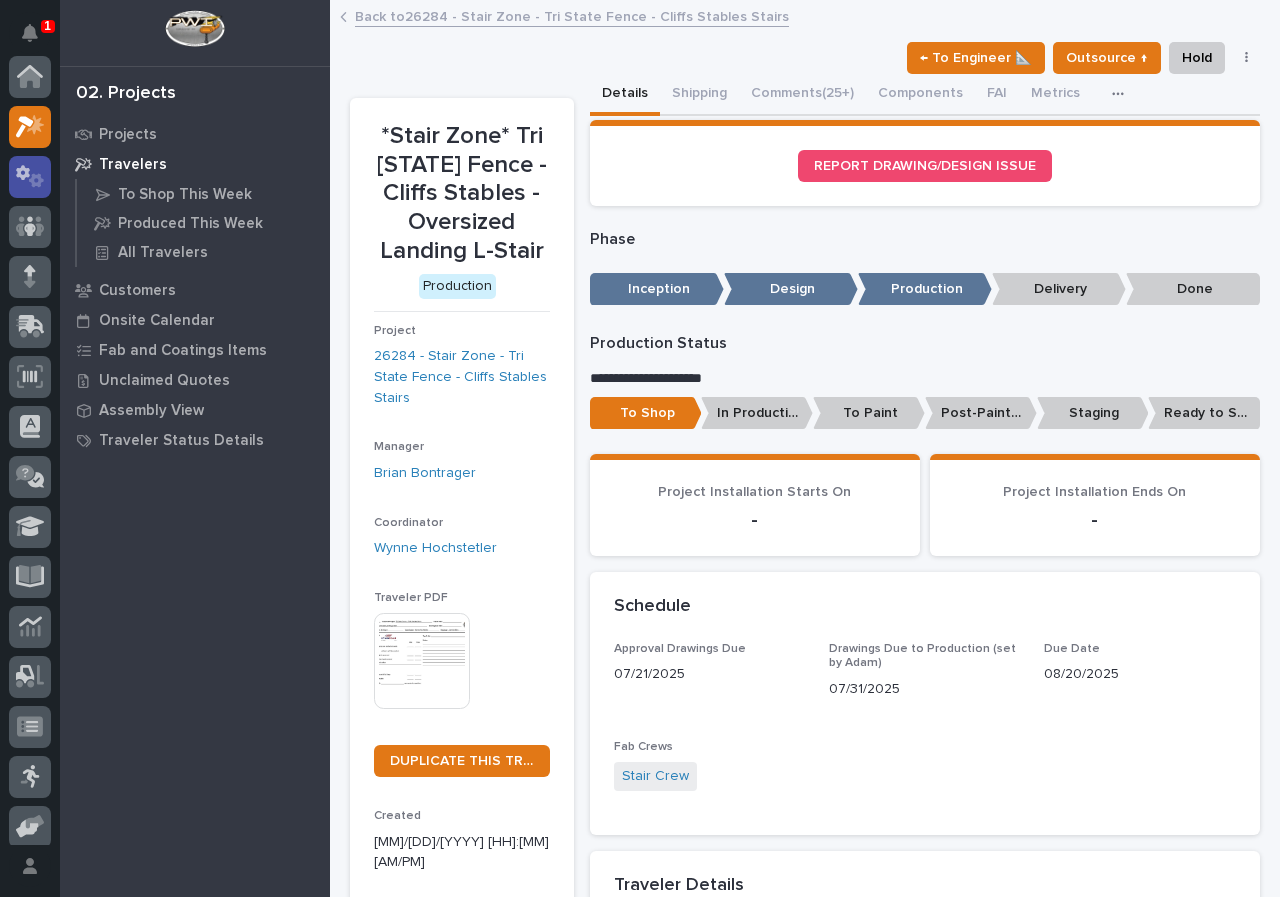scroll, scrollTop: 0, scrollLeft: 0, axis: both 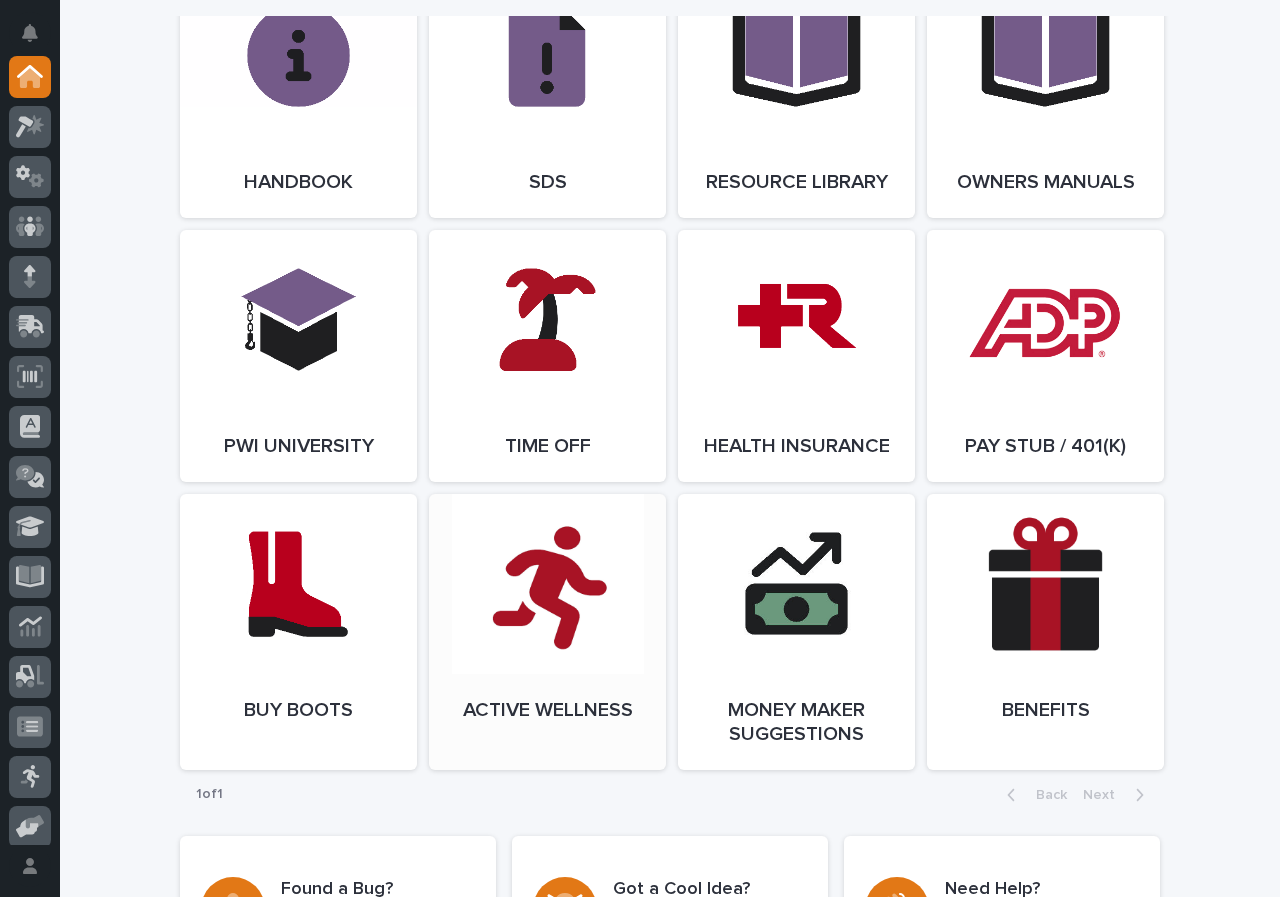 click on "Open Link" at bounding box center (547, 632) 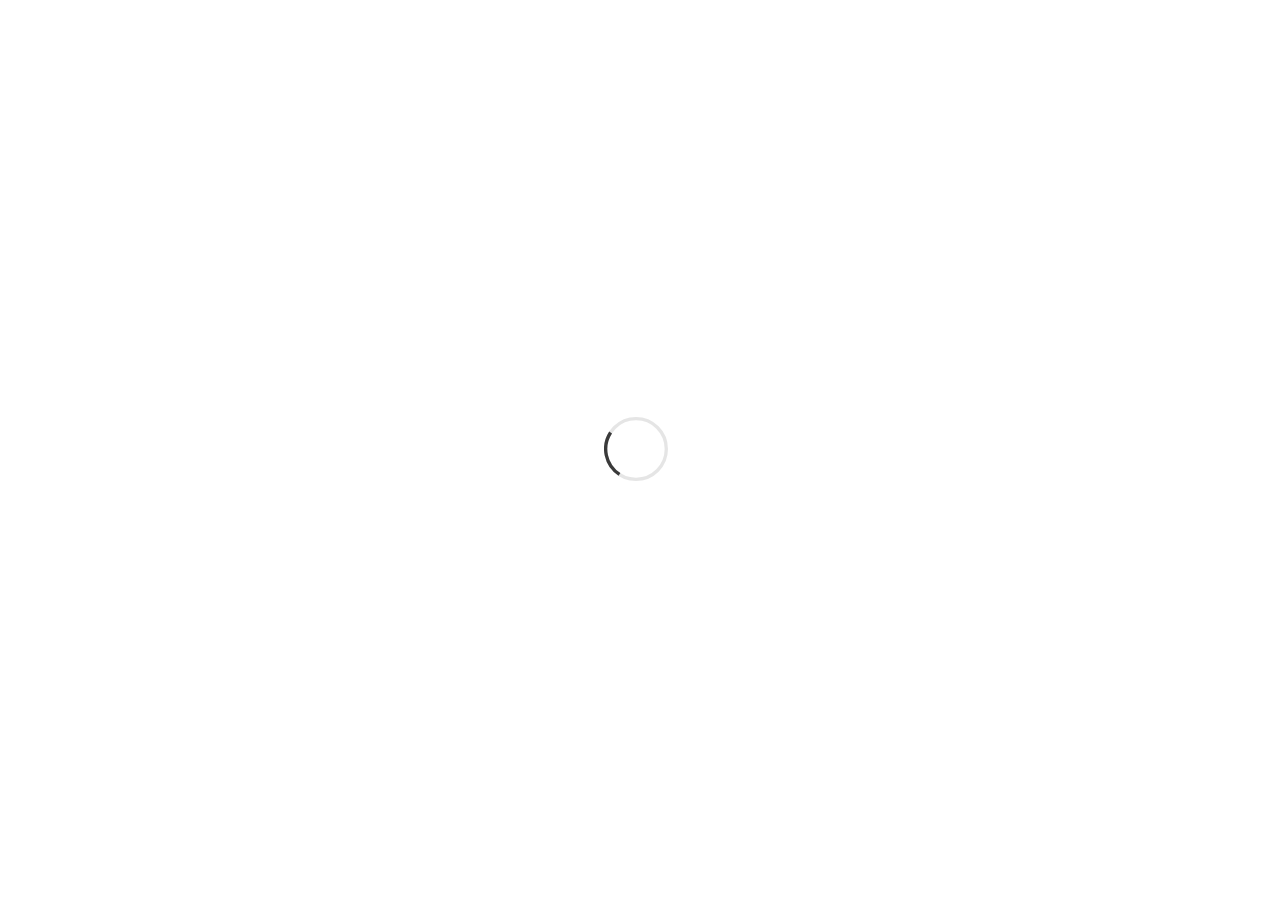 scroll, scrollTop: 0, scrollLeft: 0, axis: both 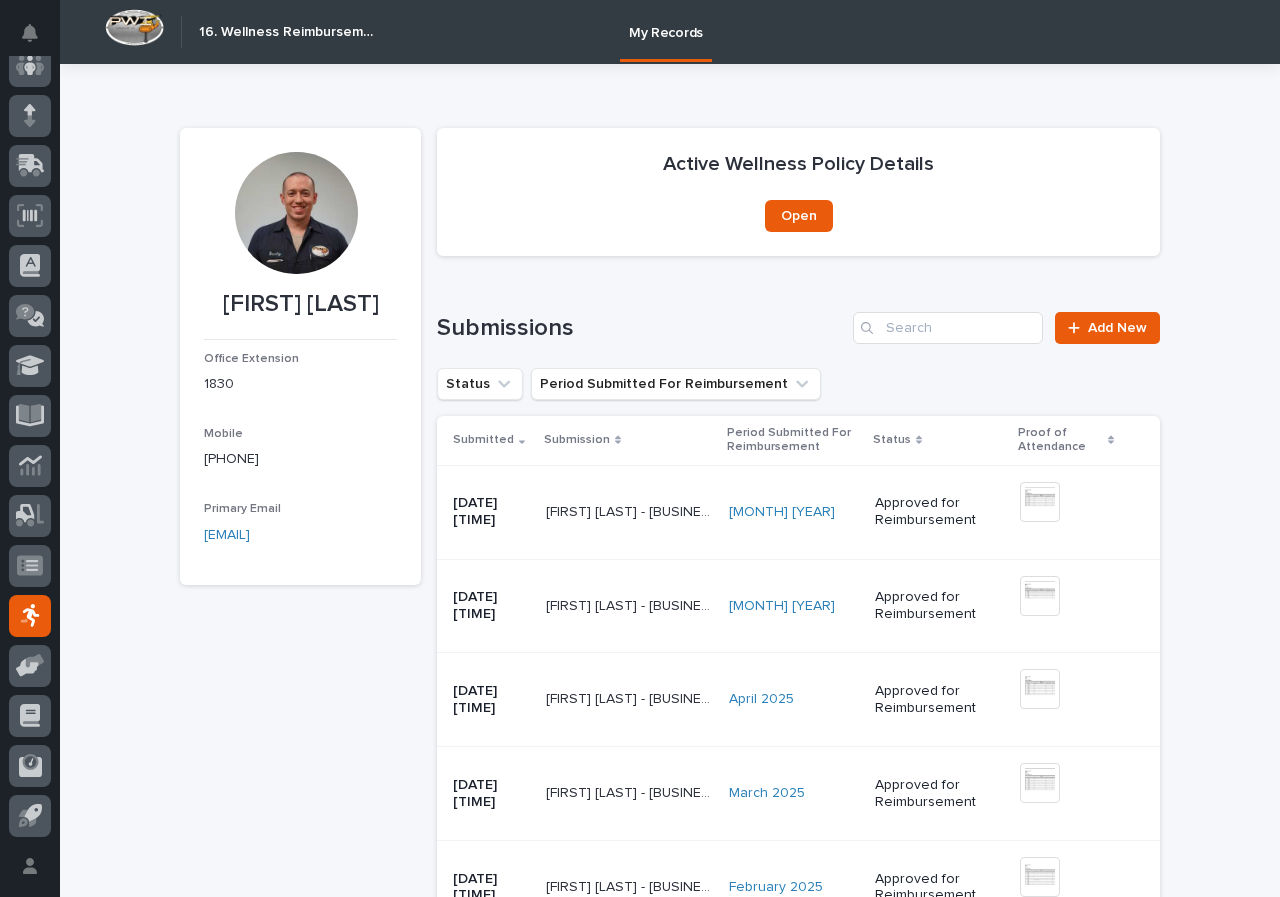 click on "Loading... Saving… Loading... Saving… [FIRST] [LAST] [FIRST] [LAST] Office Extension [PHONE] Mobile [PHONE] Primary Email [EMAIL] Sorry, there was an error saving your record. Please try again. Please fill out the required fields below. Loading... Saving… Loading... Saving… Loading... Saving… Active Wellness Policy Details ••• Open Loading... Saving… Submissions Add New Status Period Submitted For Reimbursement Submitted Submission Period Submitted For Reimbursement Status Proof of Attendance [DATE] [TIME] [FIRST] [LAST] - [BUSINESS] - [CITY] - [MONTH] [YEAR] [FIRST] [LAST] - [BUSINESS] - [CITY] - [MONTH] [YEAR] June [YEAR] Approved for Reimbursement + 0 This file cannot be opened Download File [DATE] [TIME] [FIRST] [LAST] - [BUSINESS] - [CITY] - [MONTH] [YEAR] [FIRST] [LAST] - [BUSINESS] - [CITY] - [MONTH] [YEAR] May [YEAR] Approved for Reimbursement + 0 + 0" at bounding box center (670, 1710) 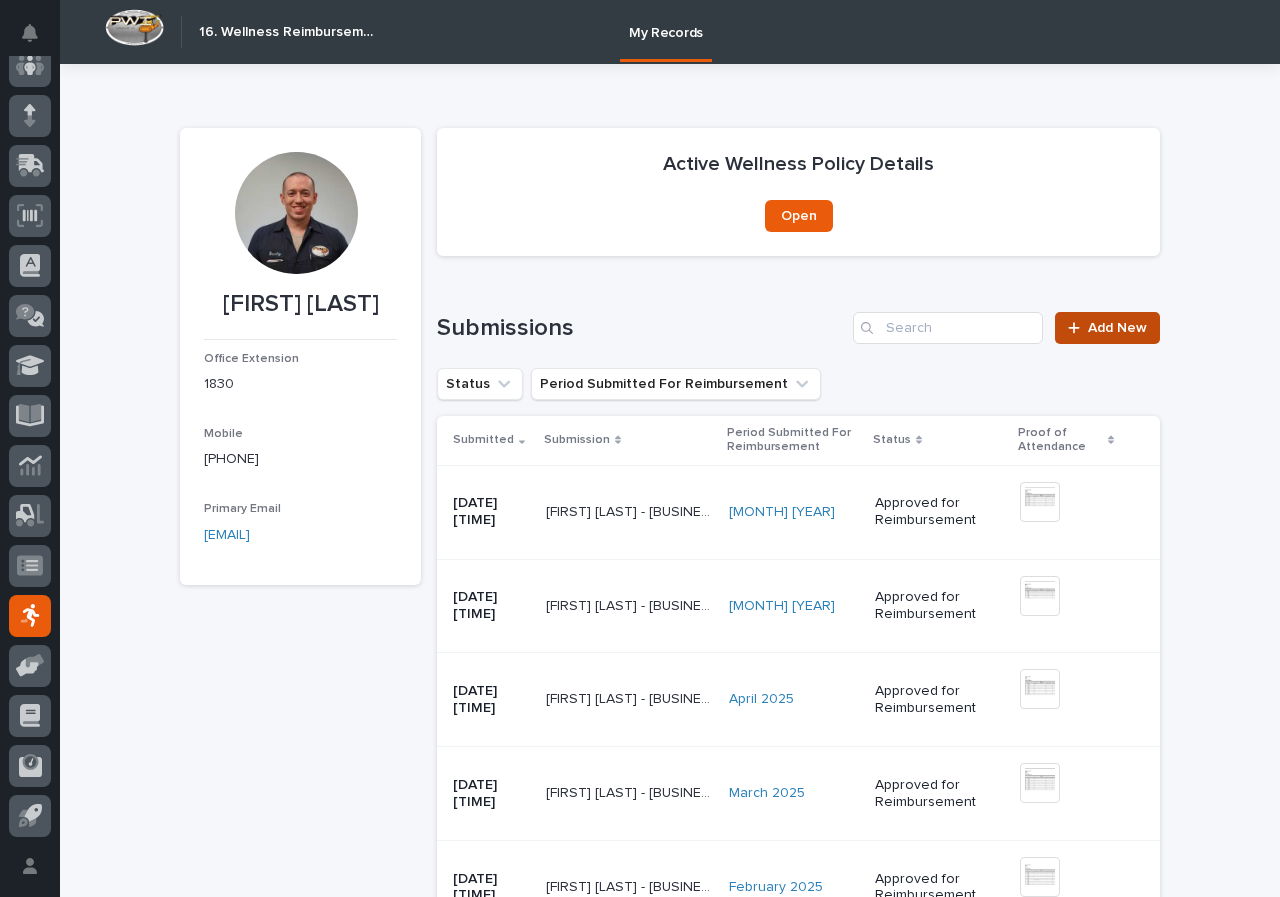 click on "Add New" at bounding box center [1117, 328] 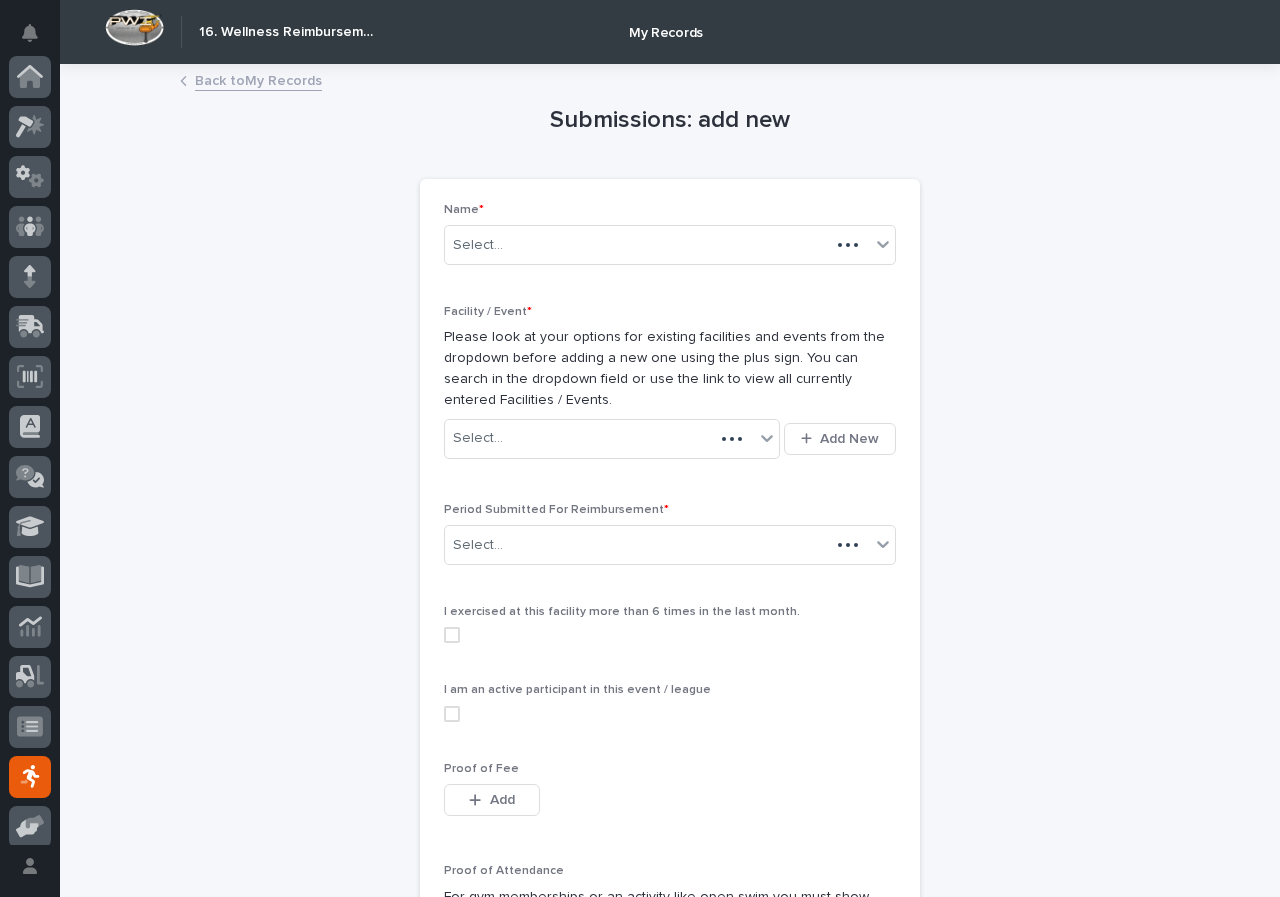 scroll, scrollTop: 161, scrollLeft: 0, axis: vertical 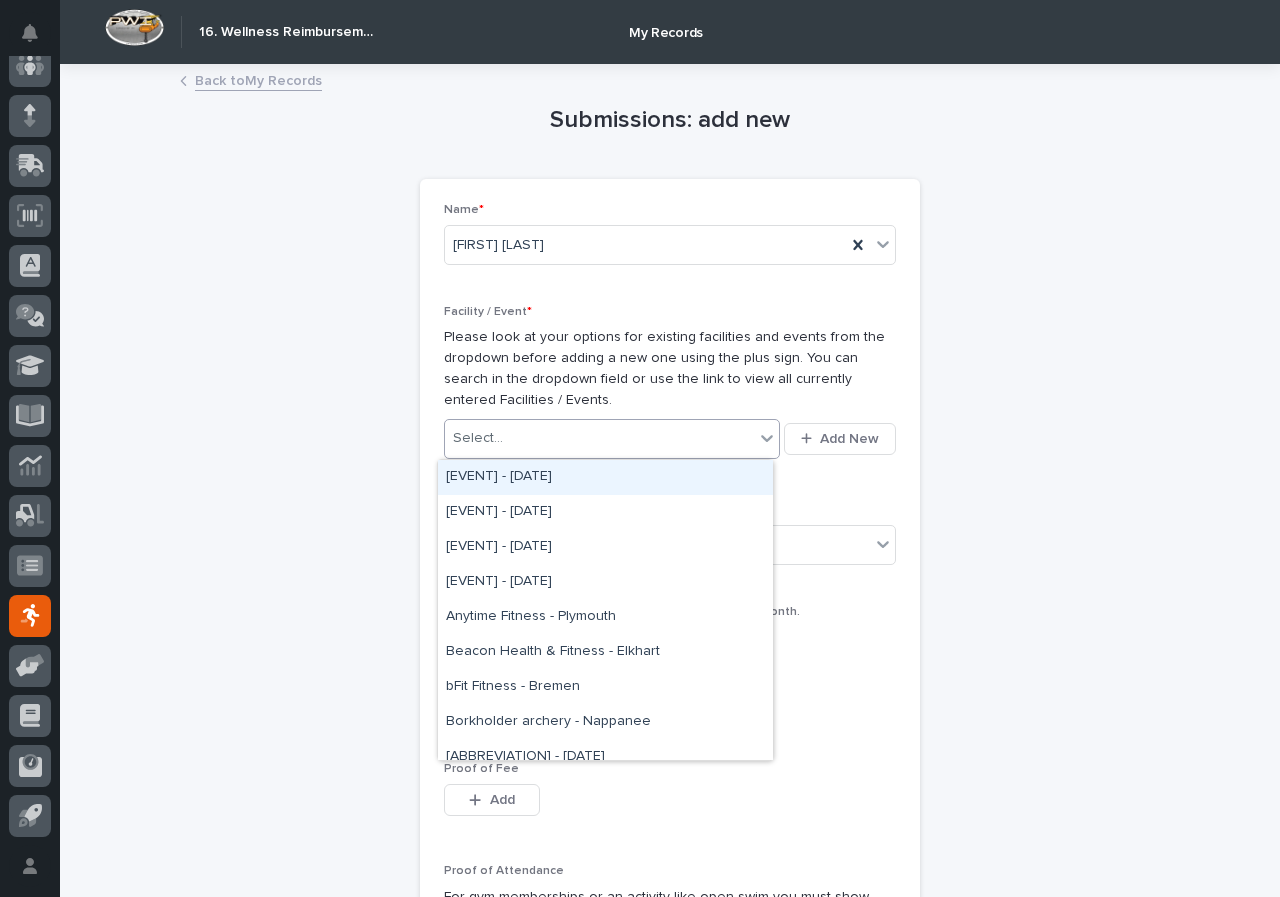 click on "Select..." at bounding box center (599, 438) 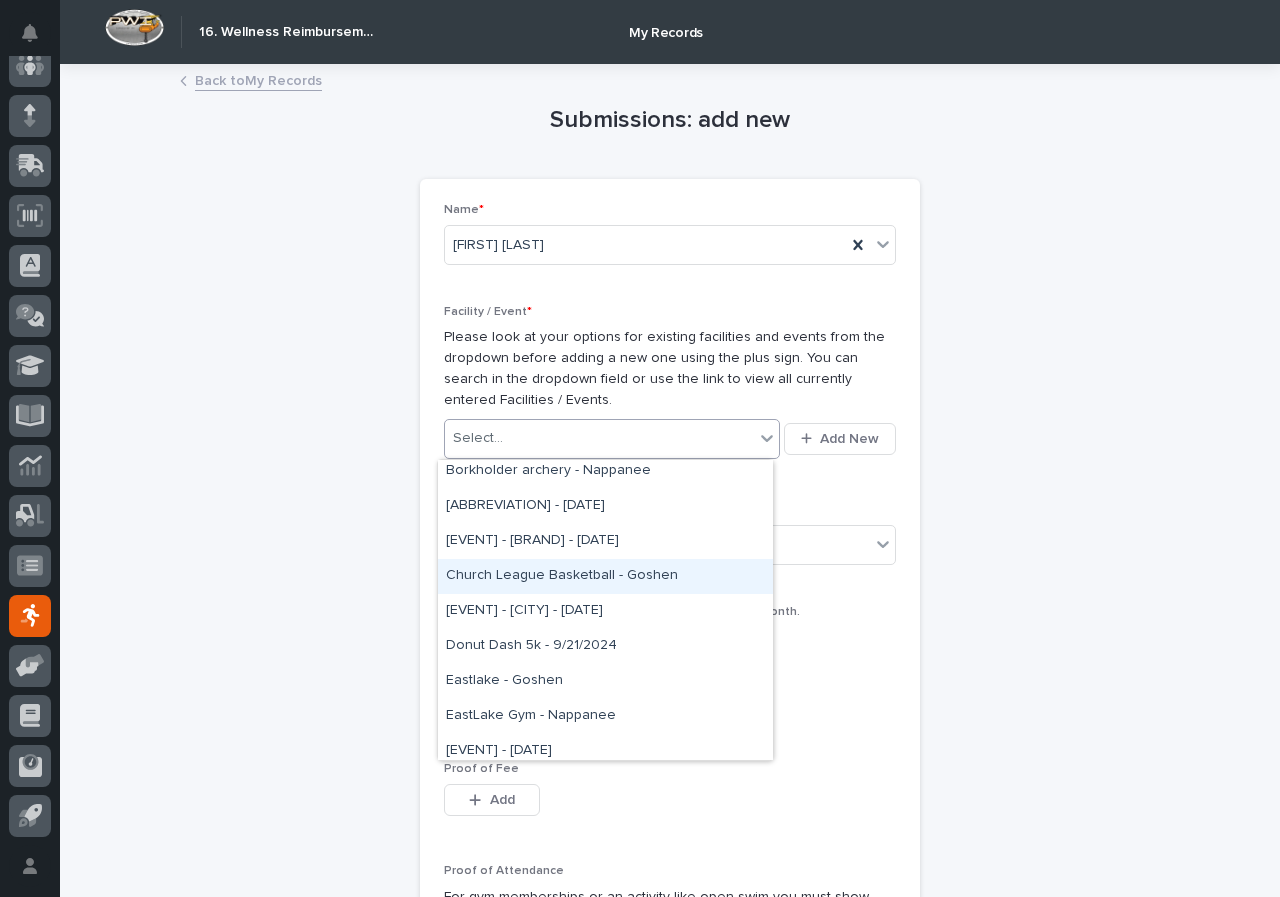 scroll, scrollTop: 300, scrollLeft: 0, axis: vertical 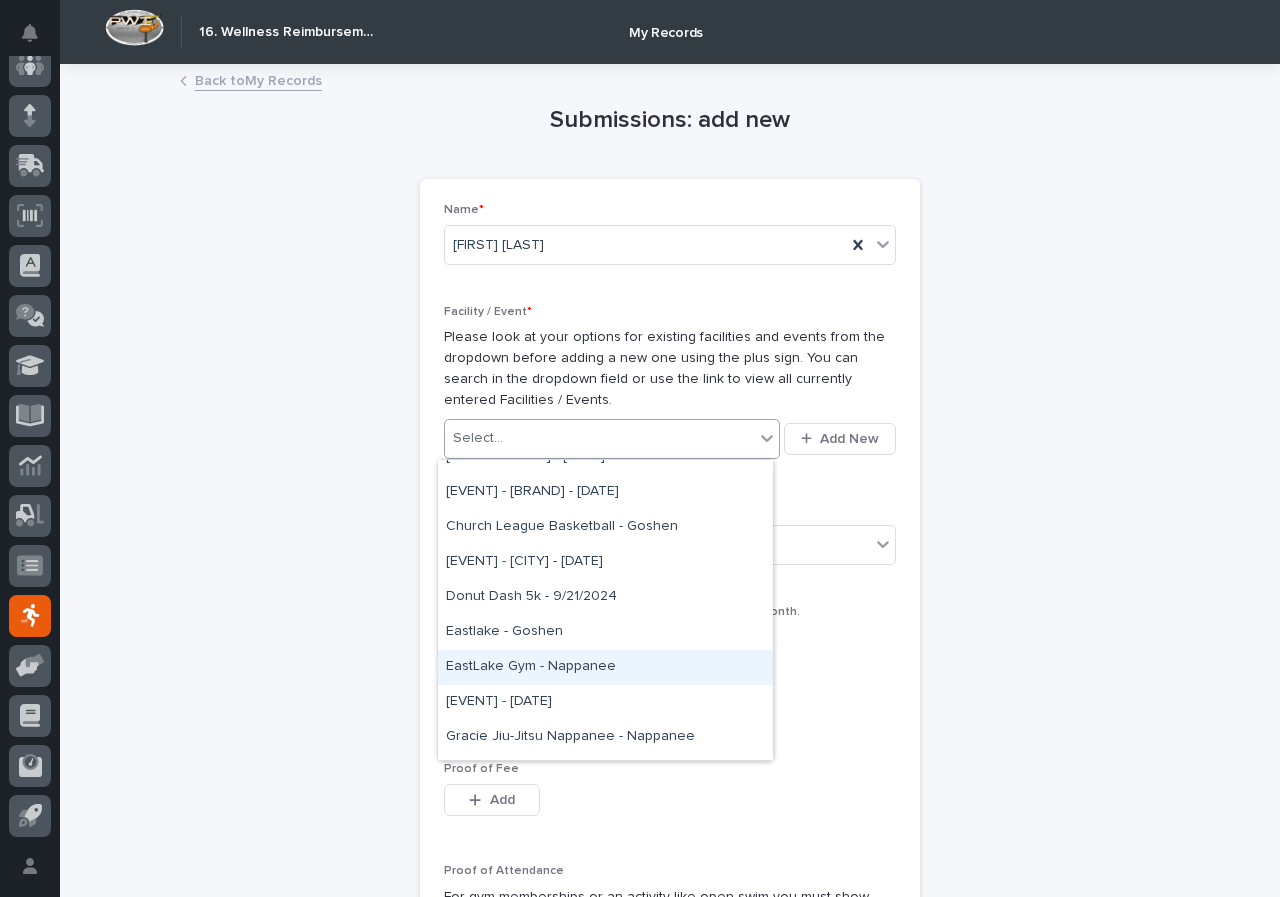 click on "EastLake Gym - Nappanee" at bounding box center (605, 667) 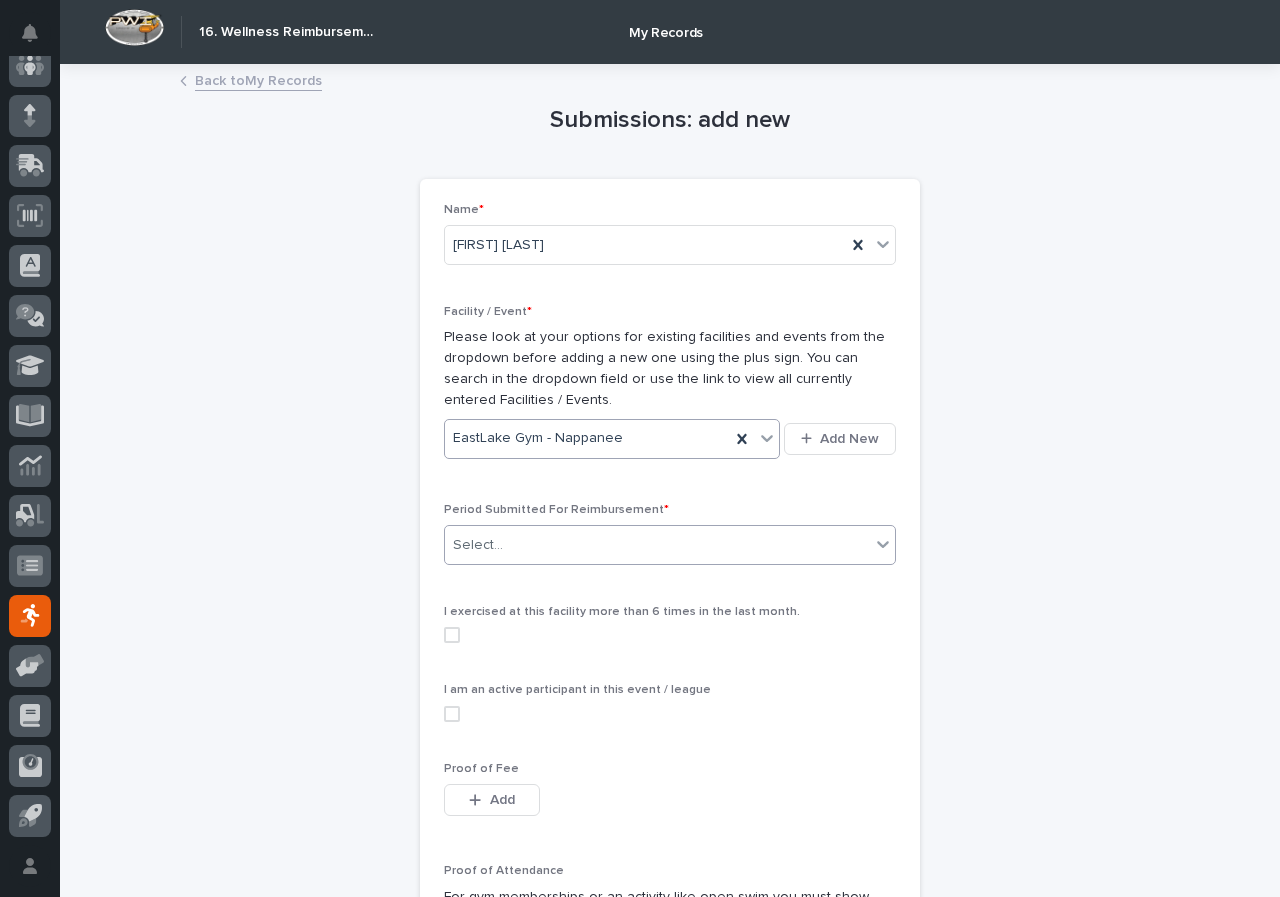 click on "Select..." at bounding box center (478, 545) 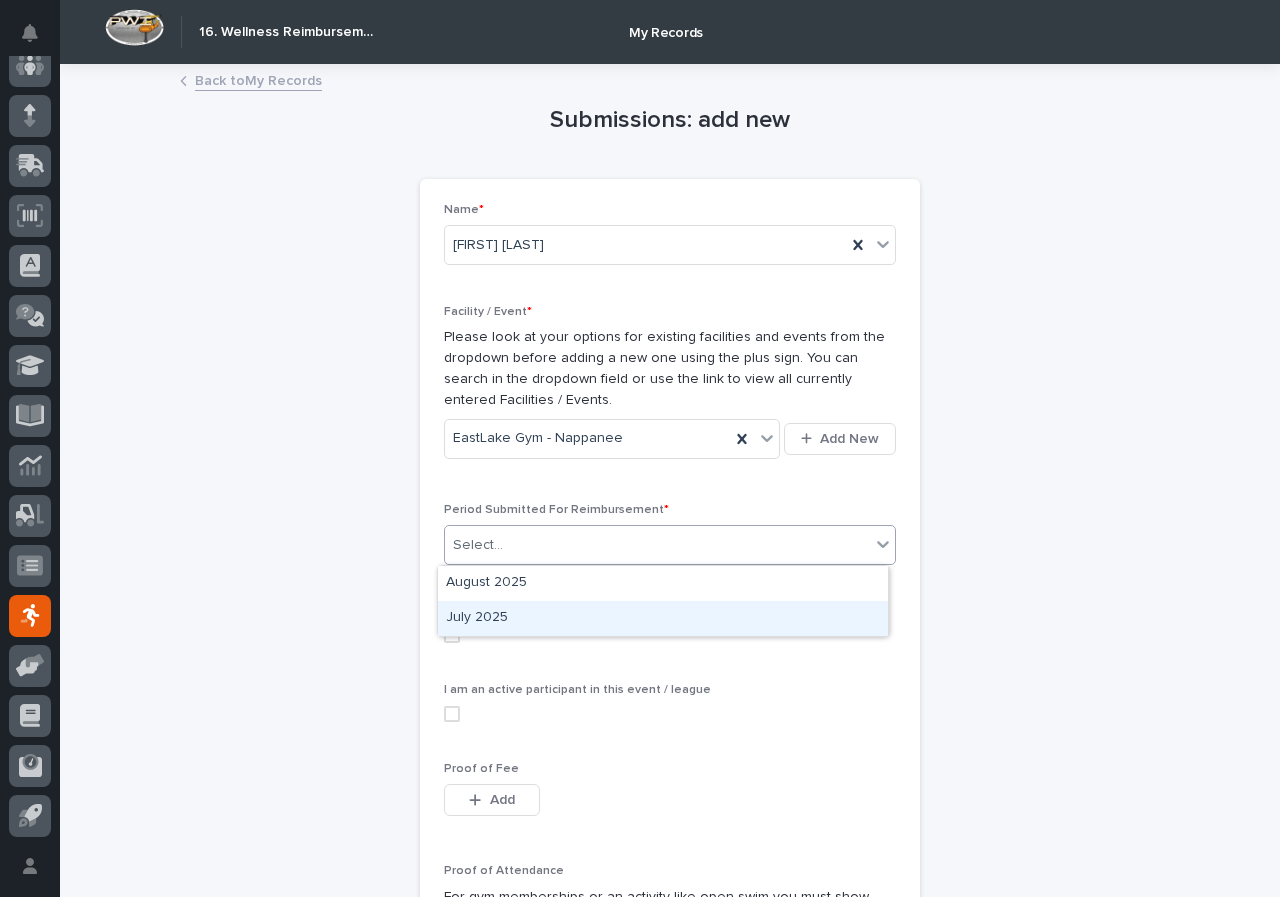 click on "July 2025" at bounding box center (663, 618) 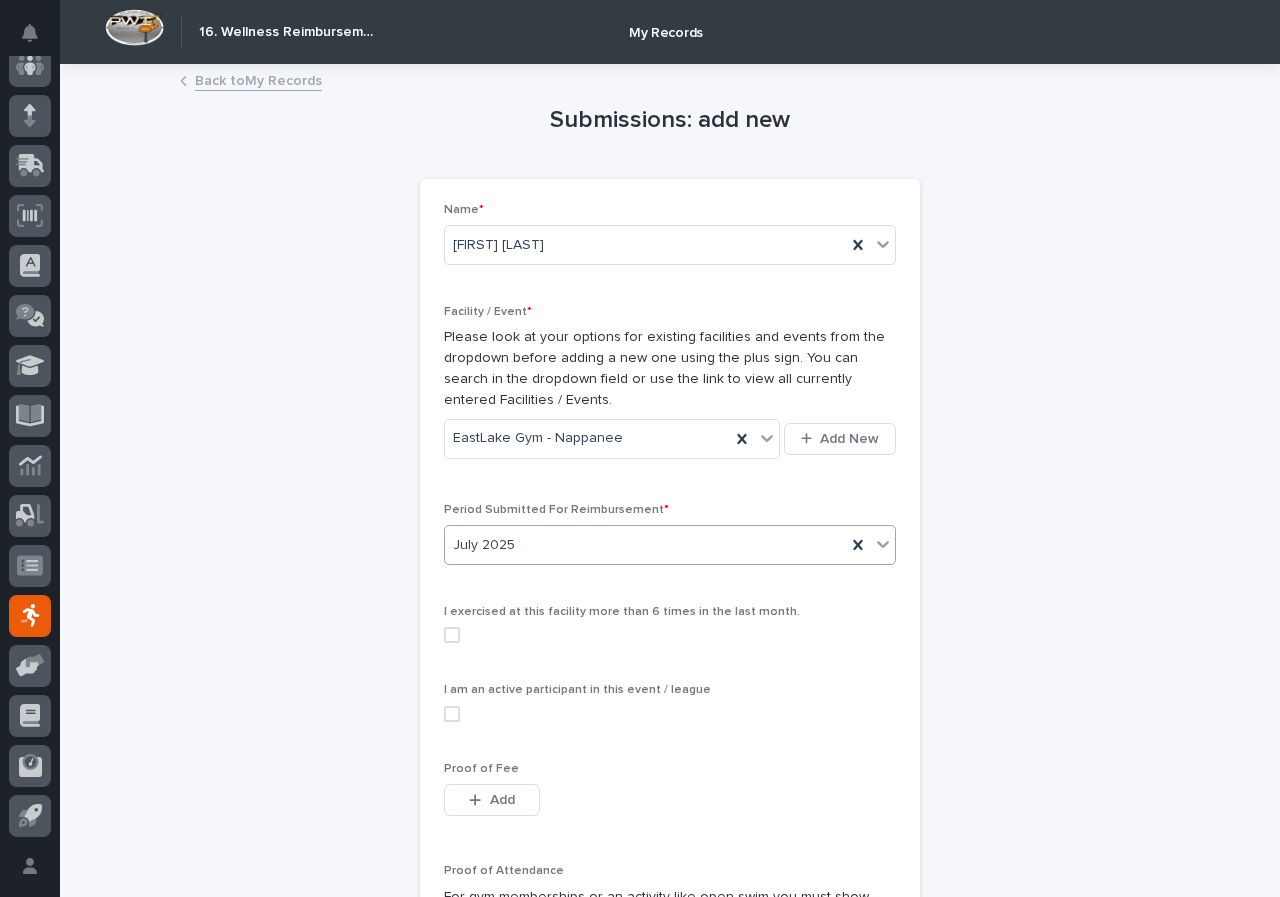 click at bounding box center [452, 635] 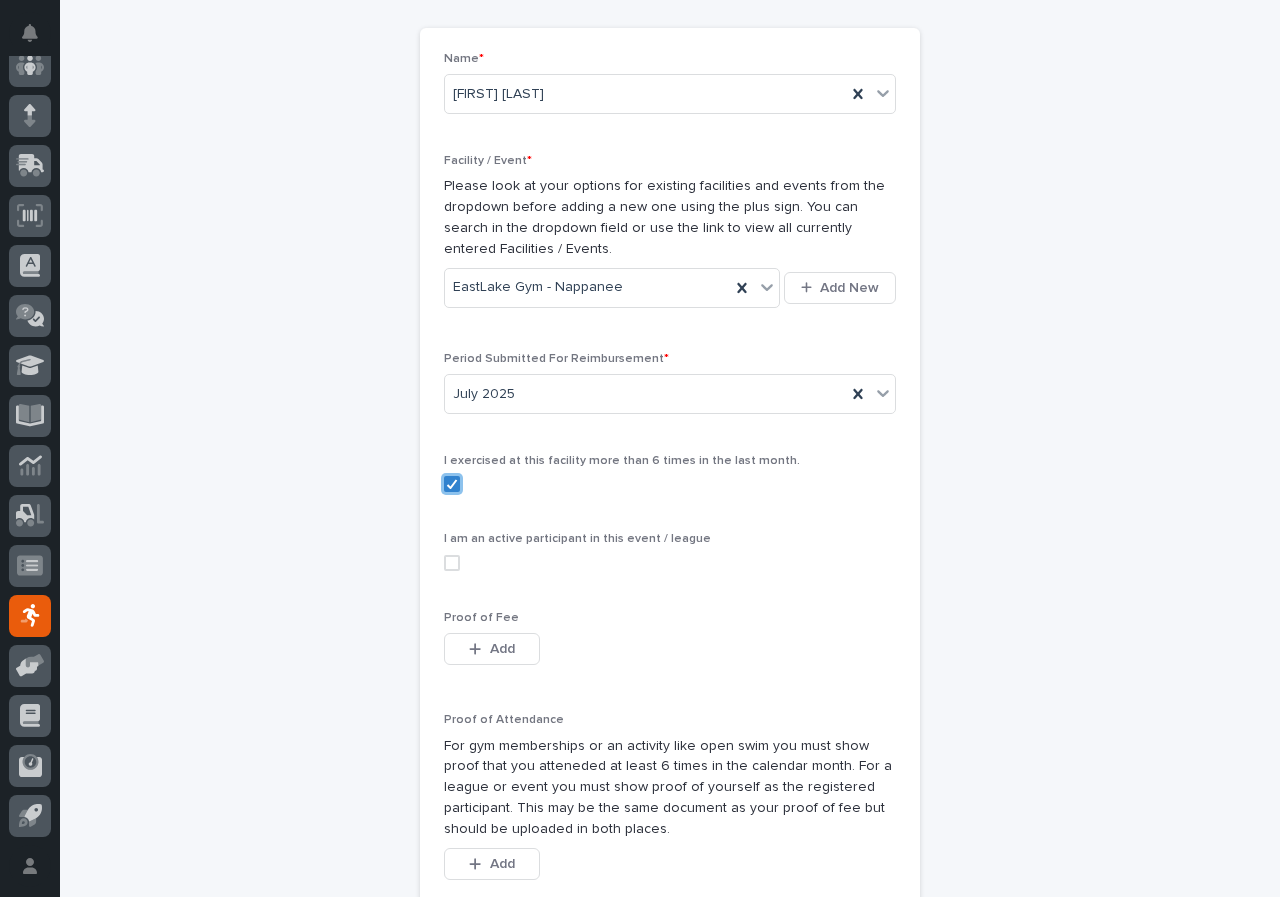 scroll, scrollTop: 200, scrollLeft: 0, axis: vertical 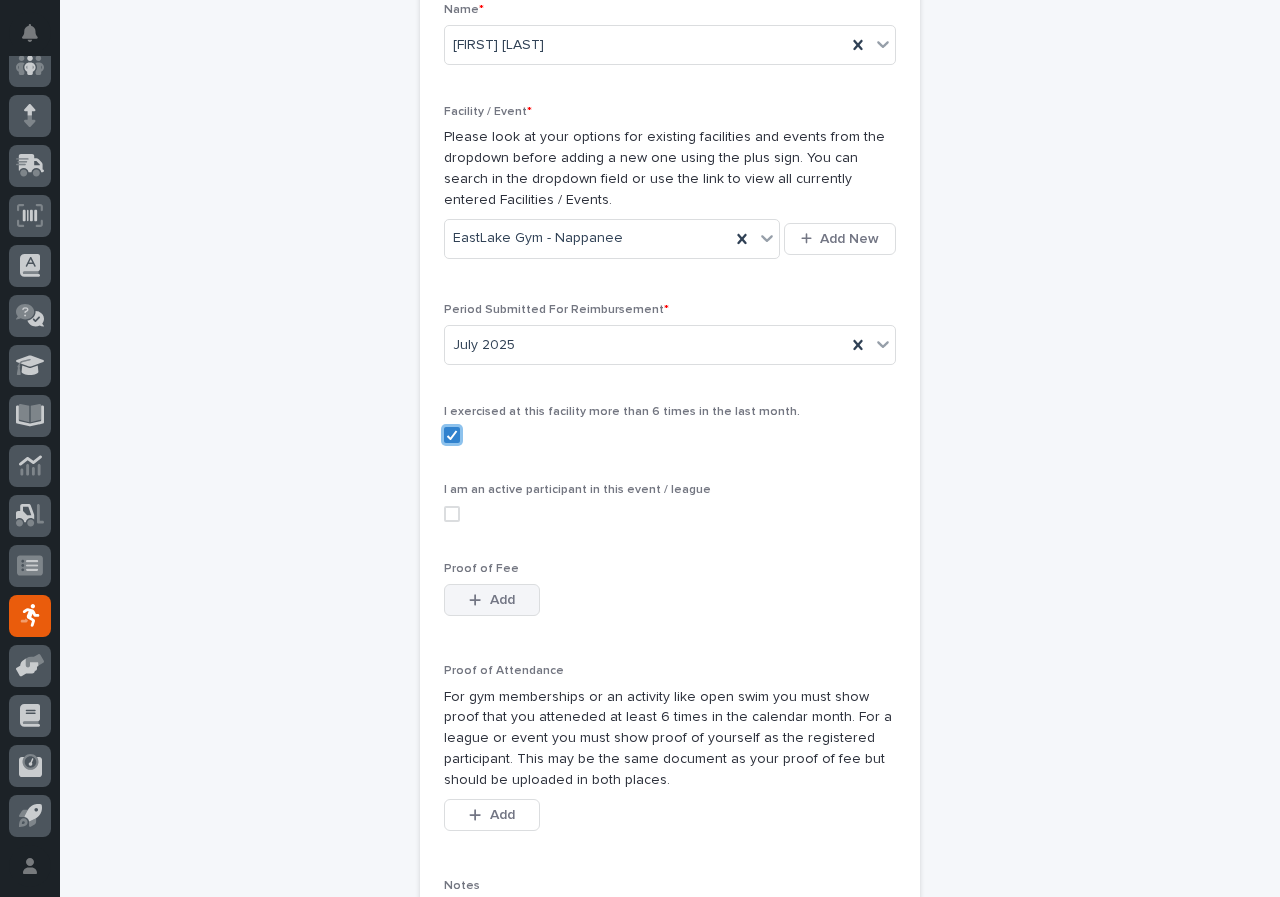 click on "Add" at bounding box center [492, 600] 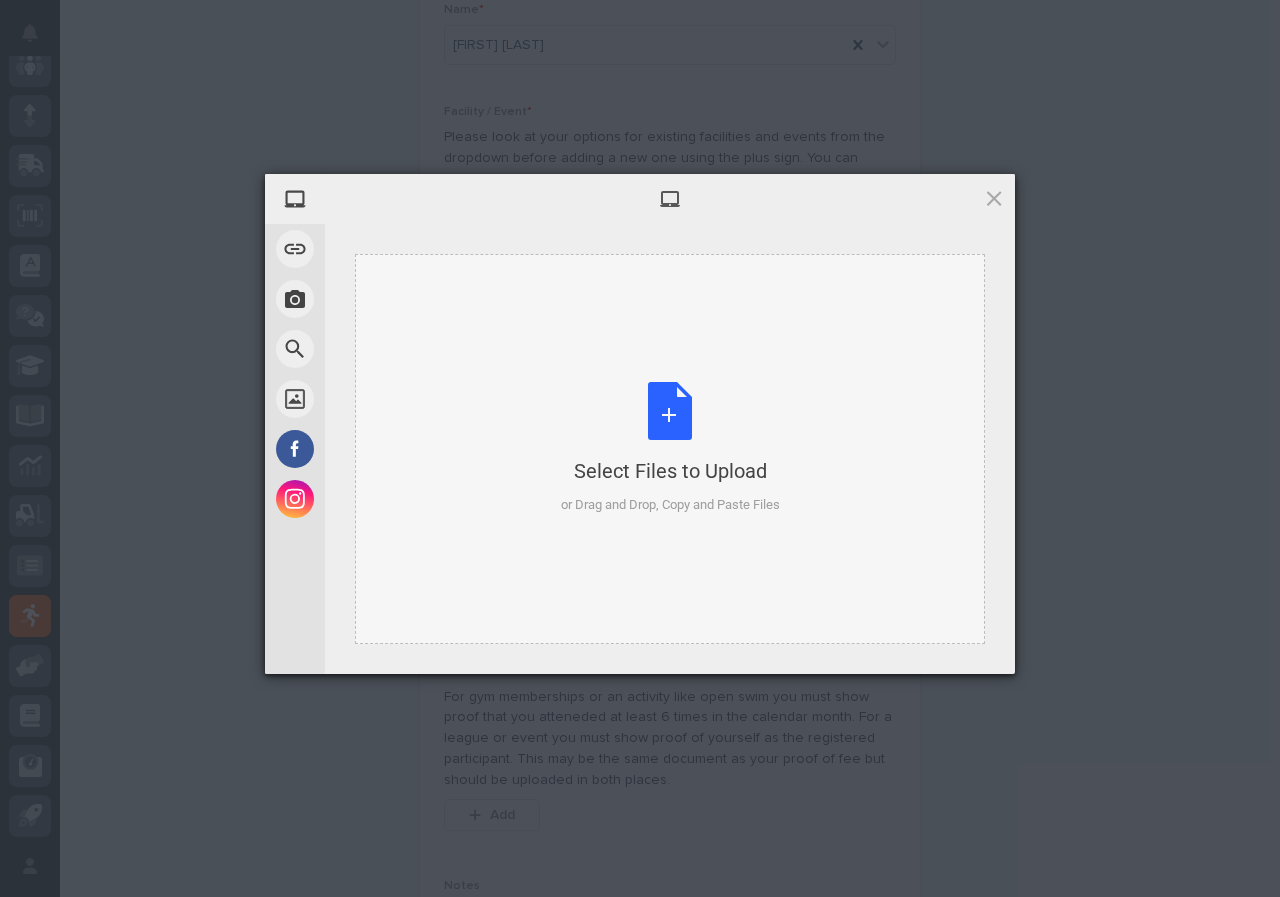 click on "Select Files to Upload
or Drag and Drop, Copy and Paste Files" at bounding box center (670, 449) 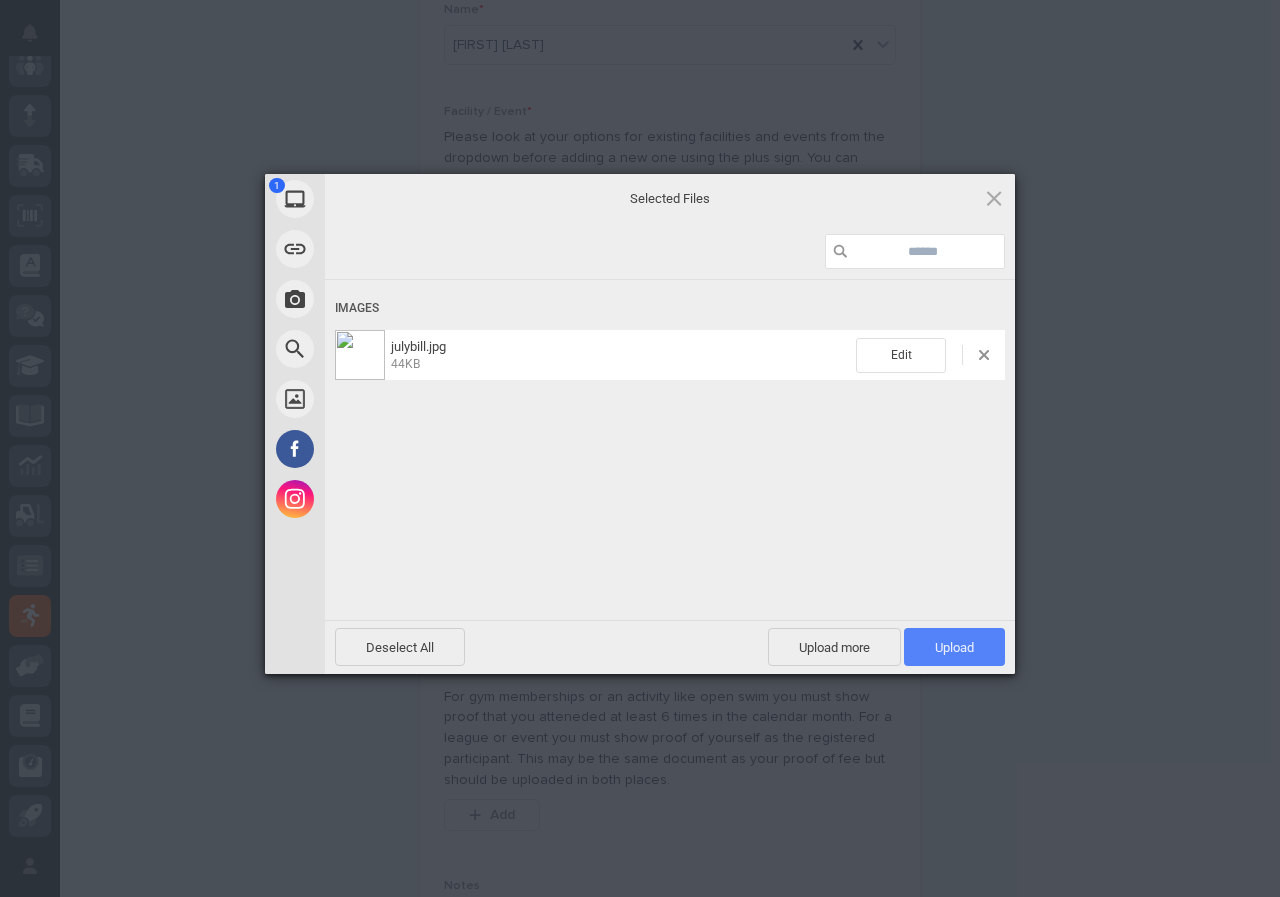 click on "Upload
1" at bounding box center [954, 647] 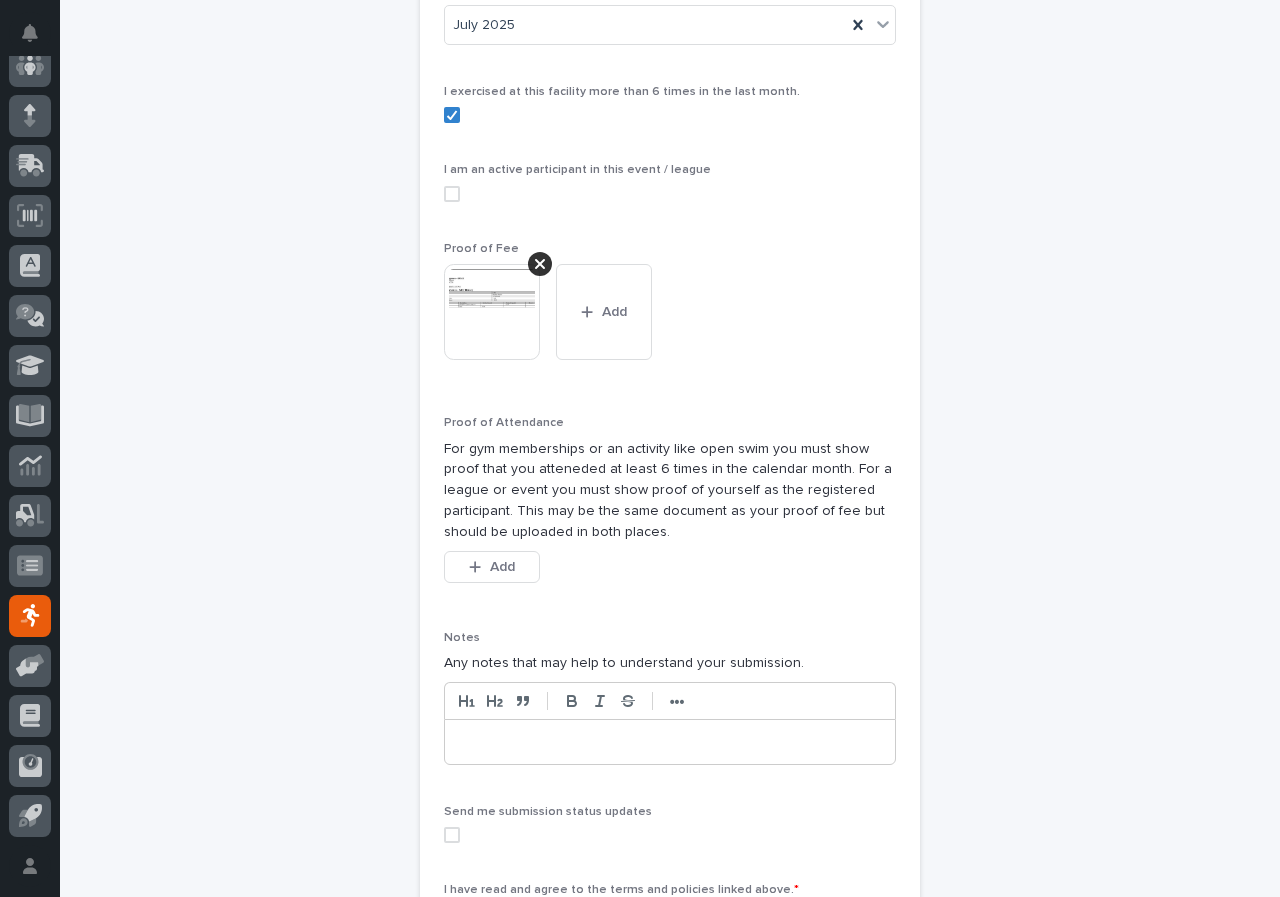 scroll, scrollTop: 636, scrollLeft: 0, axis: vertical 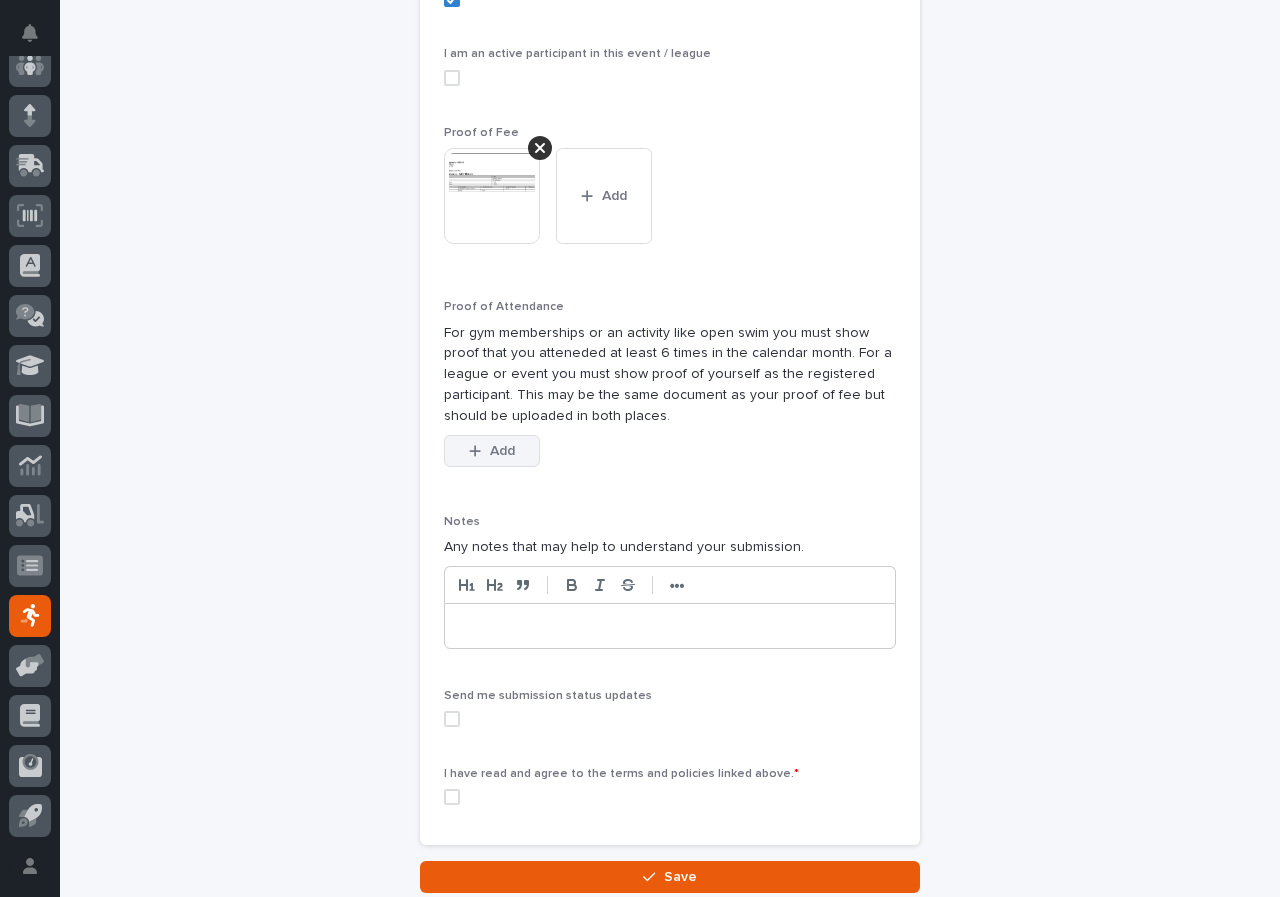 click on "Add" at bounding box center [492, 451] 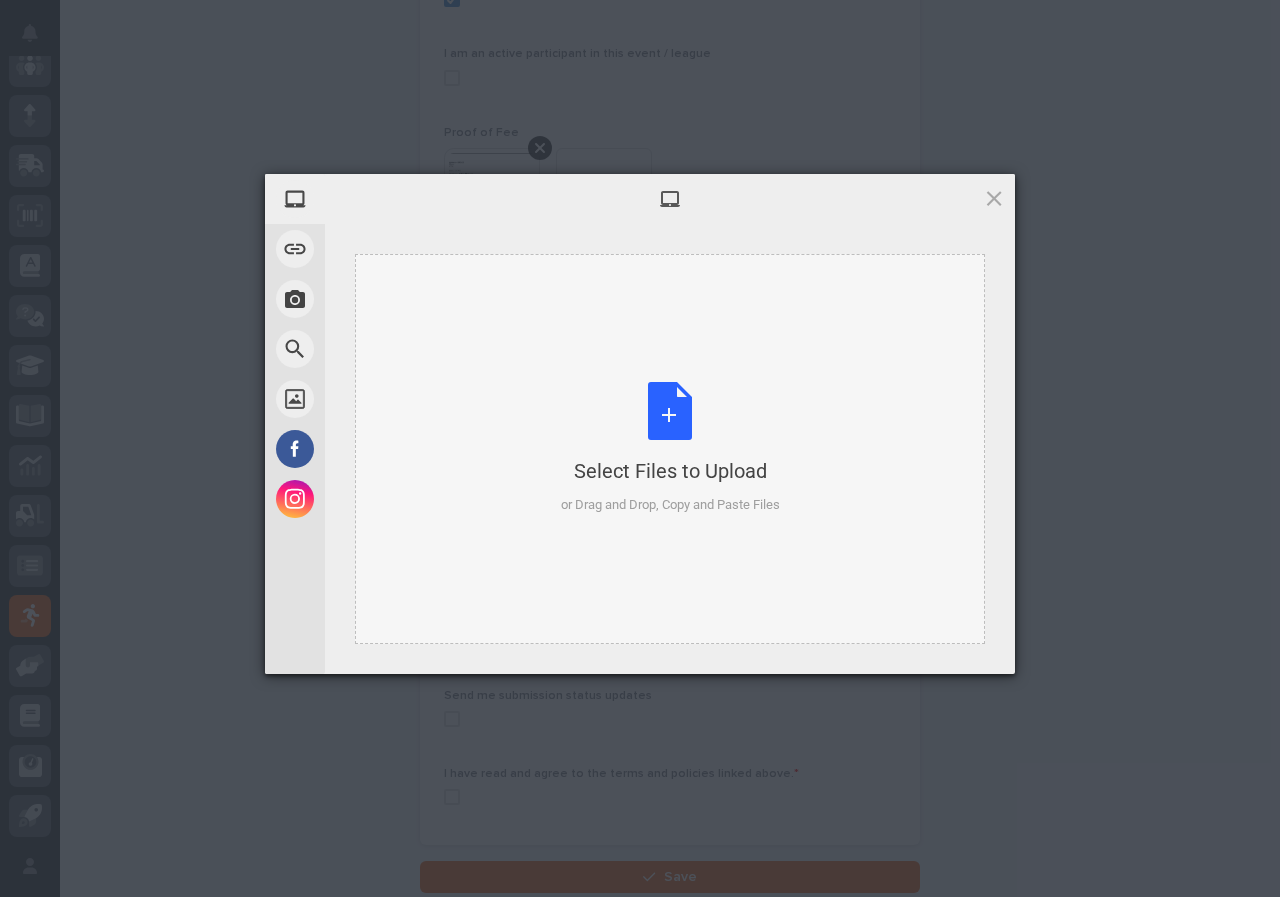 click on "Select Files to Upload" at bounding box center [670, 471] 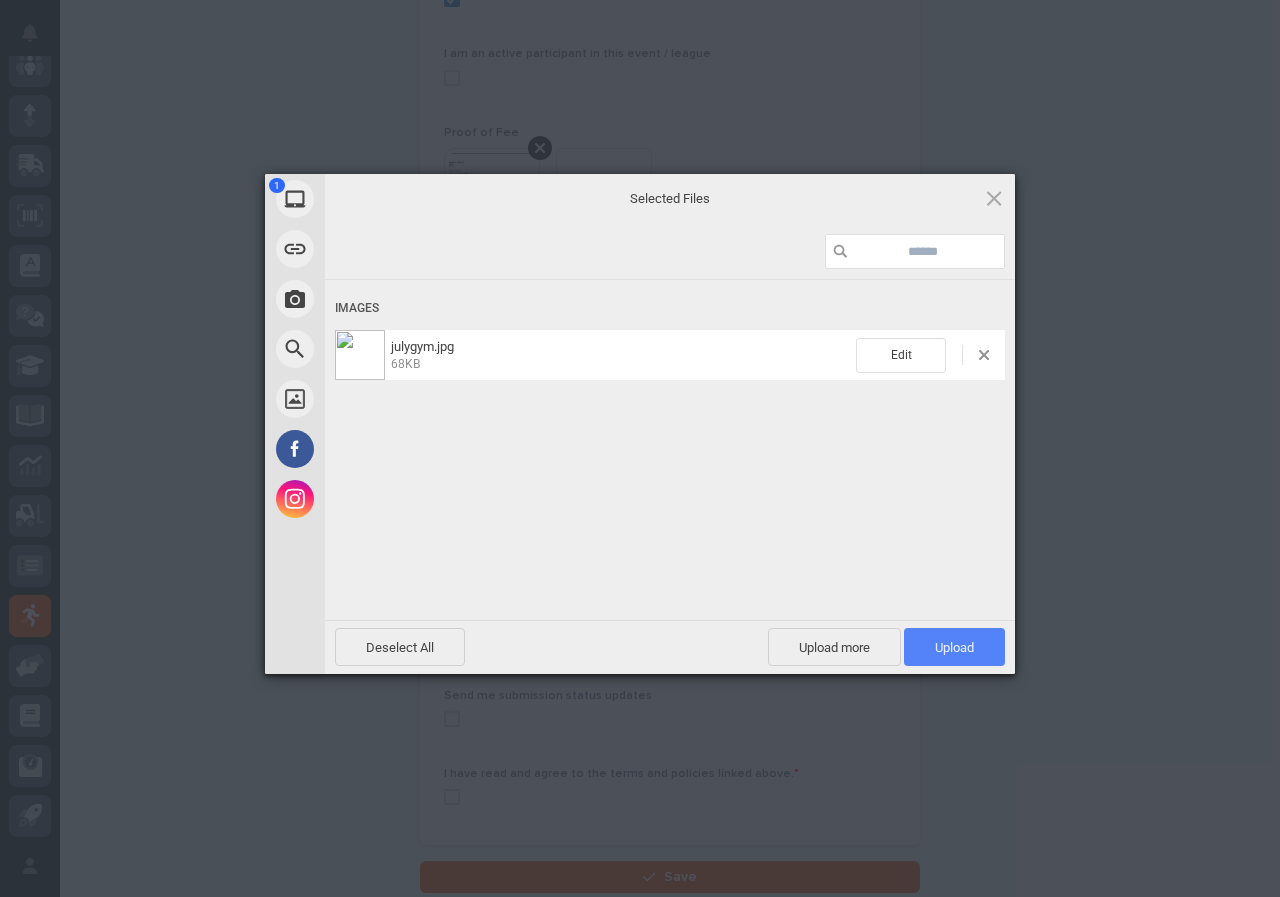 click on "Upload
1" at bounding box center [954, 647] 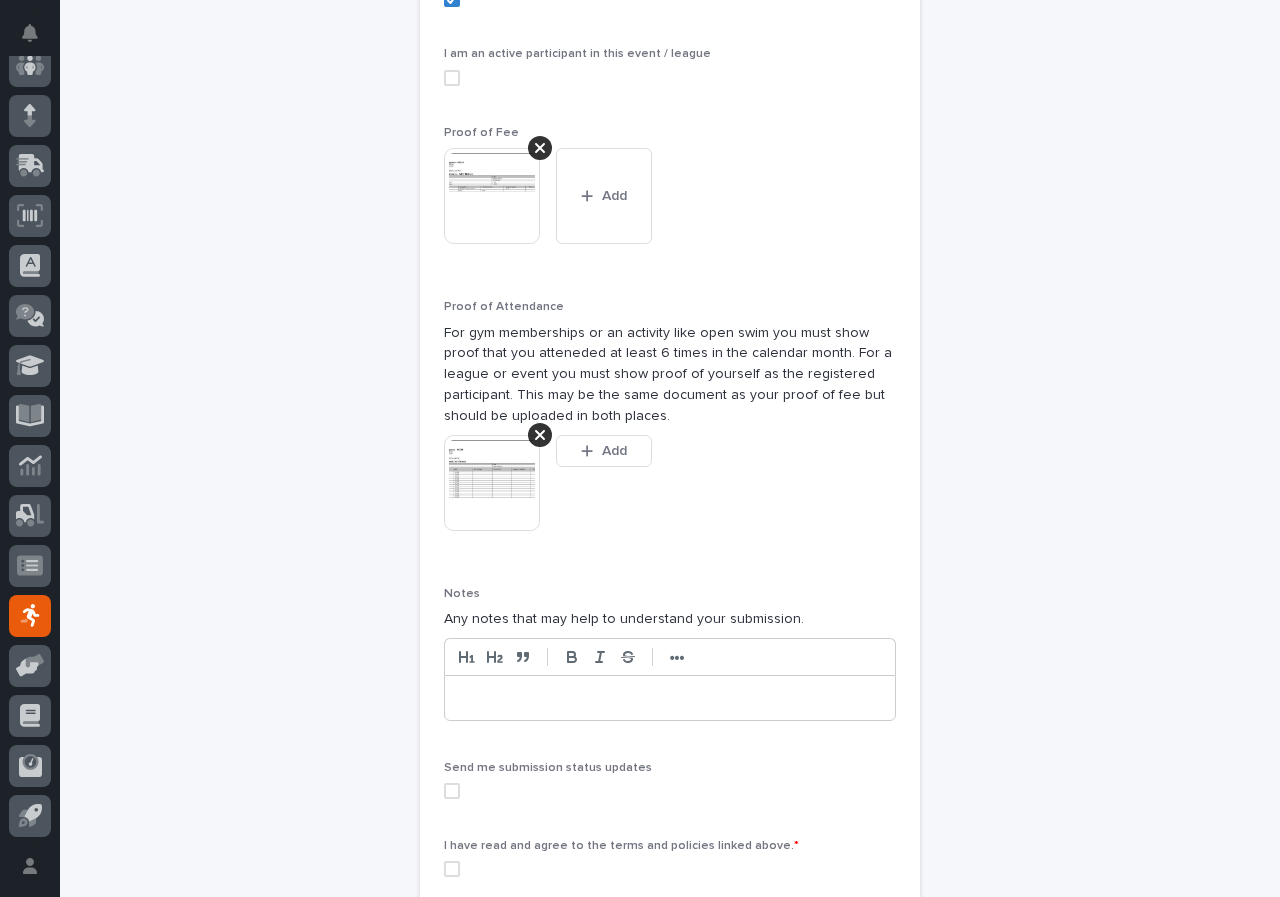scroll, scrollTop: 672, scrollLeft: 0, axis: vertical 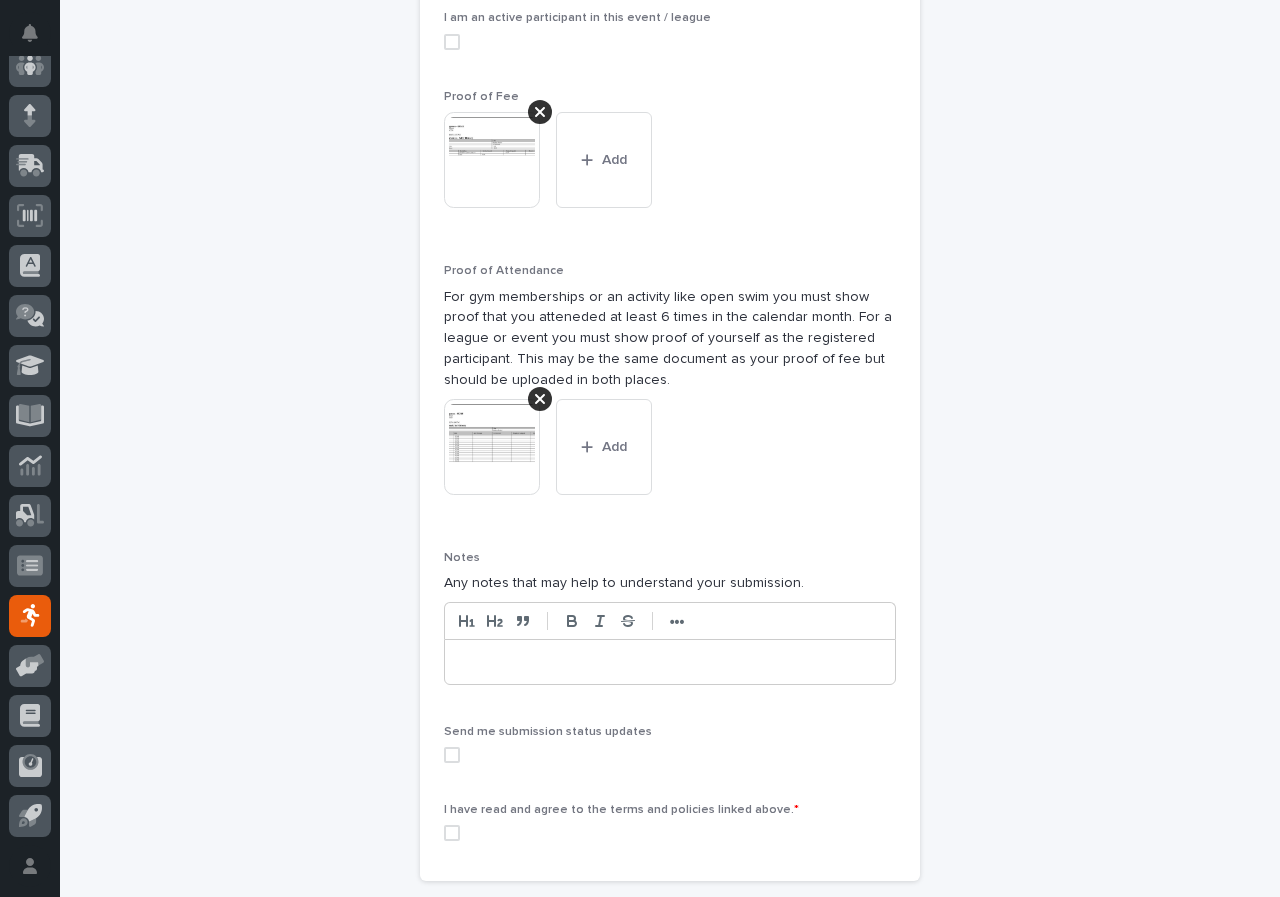 click at bounding box center (452, 755) 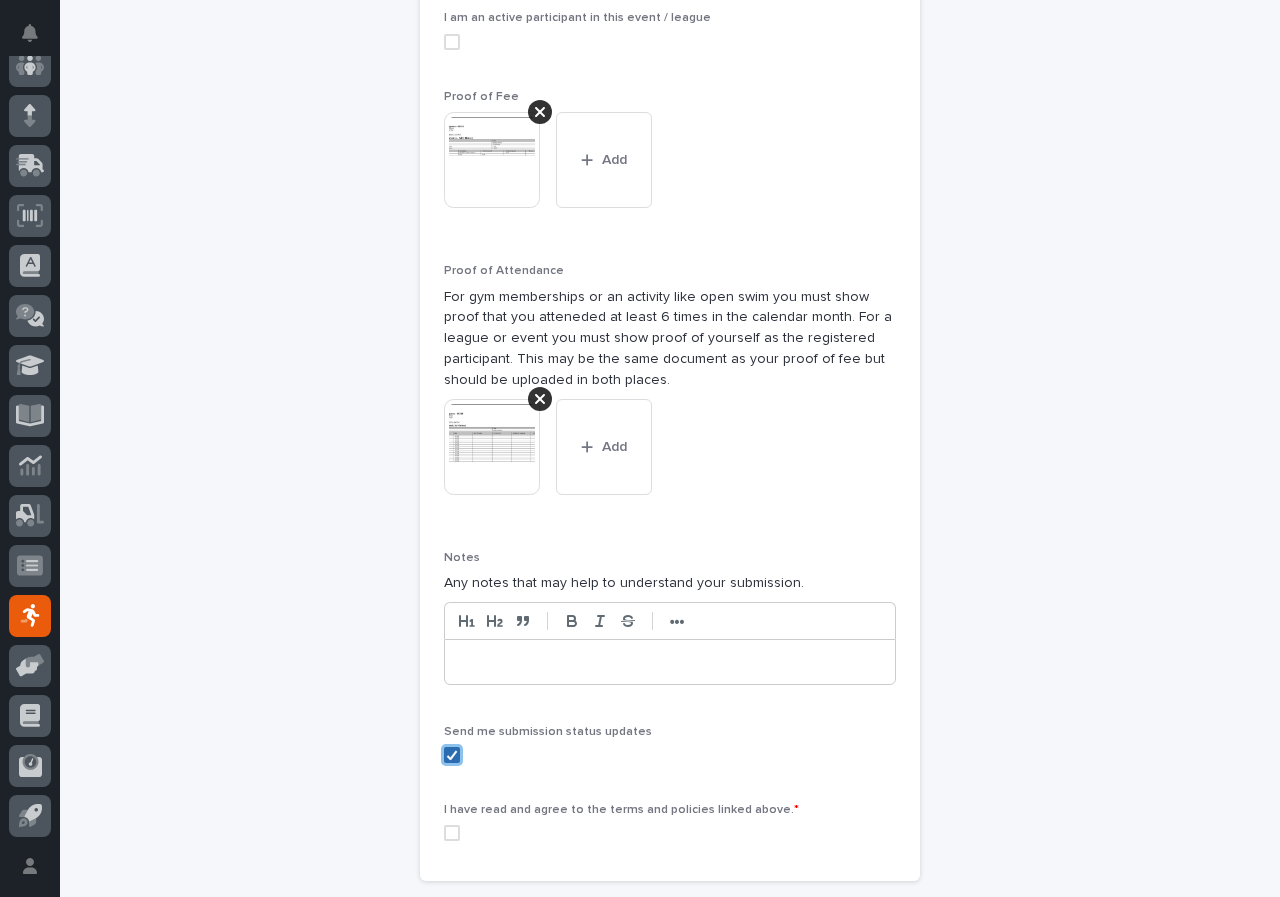 scroll, scrollTop: 772, scrollLeft: 0, axis: vertical 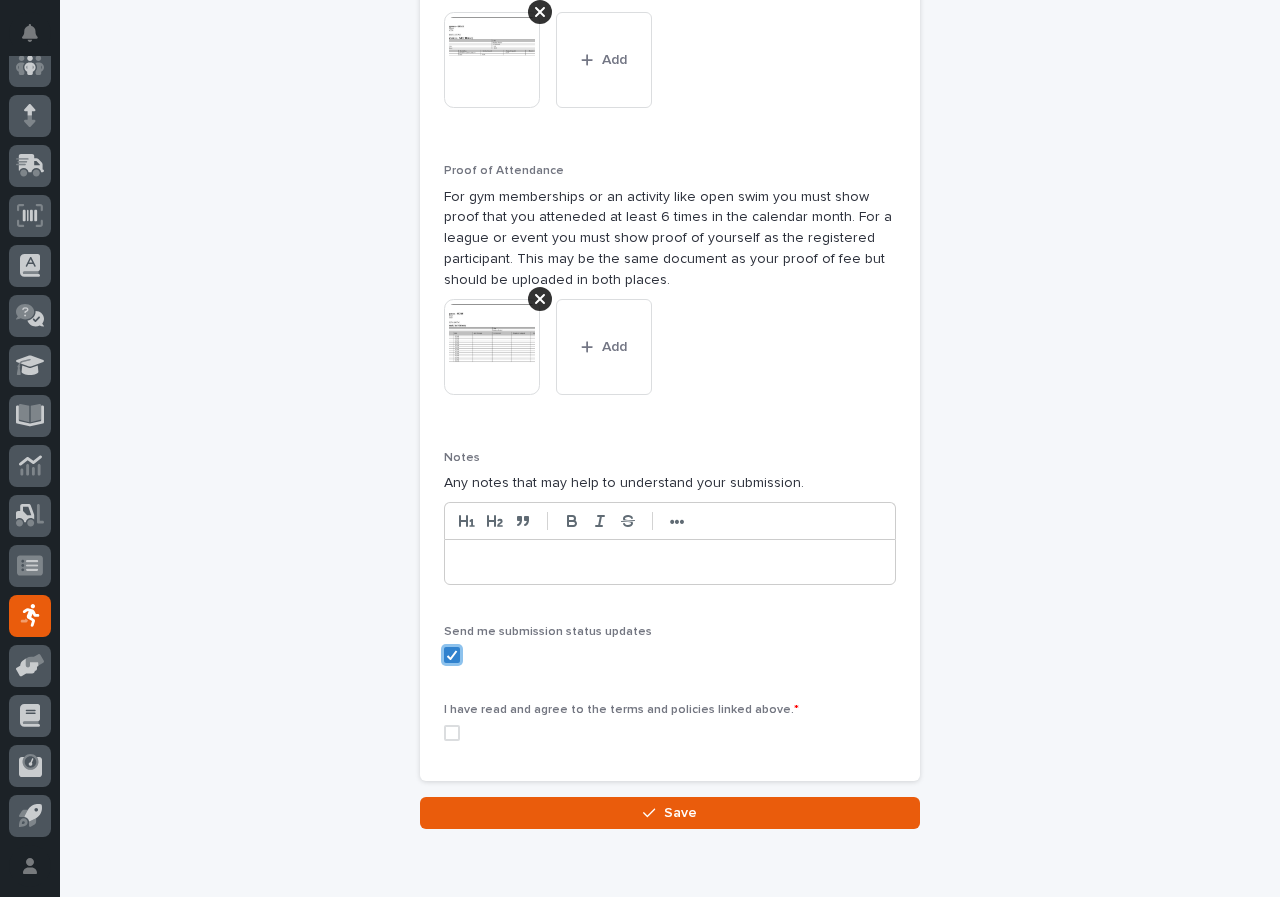 click at bounding box center (452, 733) 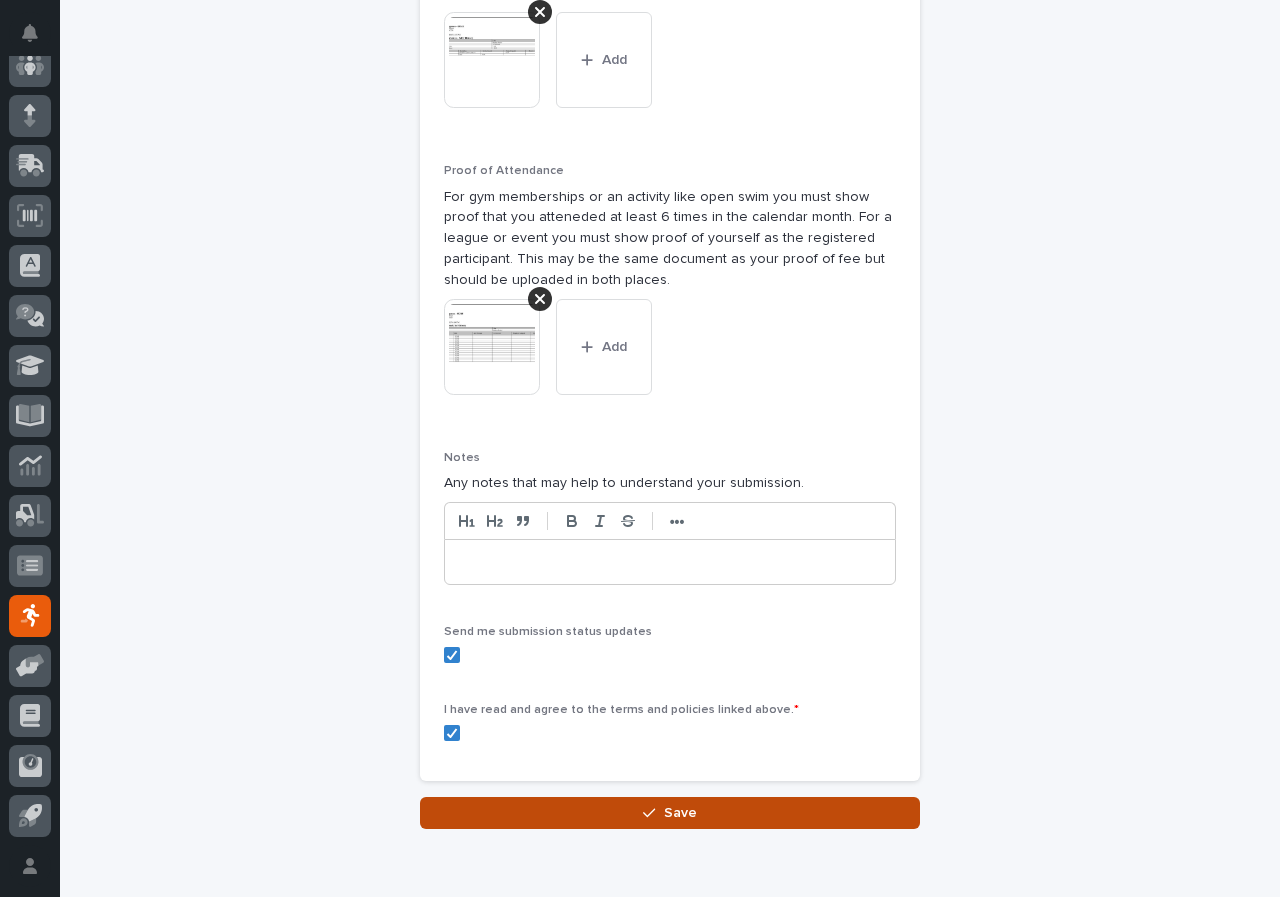 click on "Save" at bounding box center [670, 813] 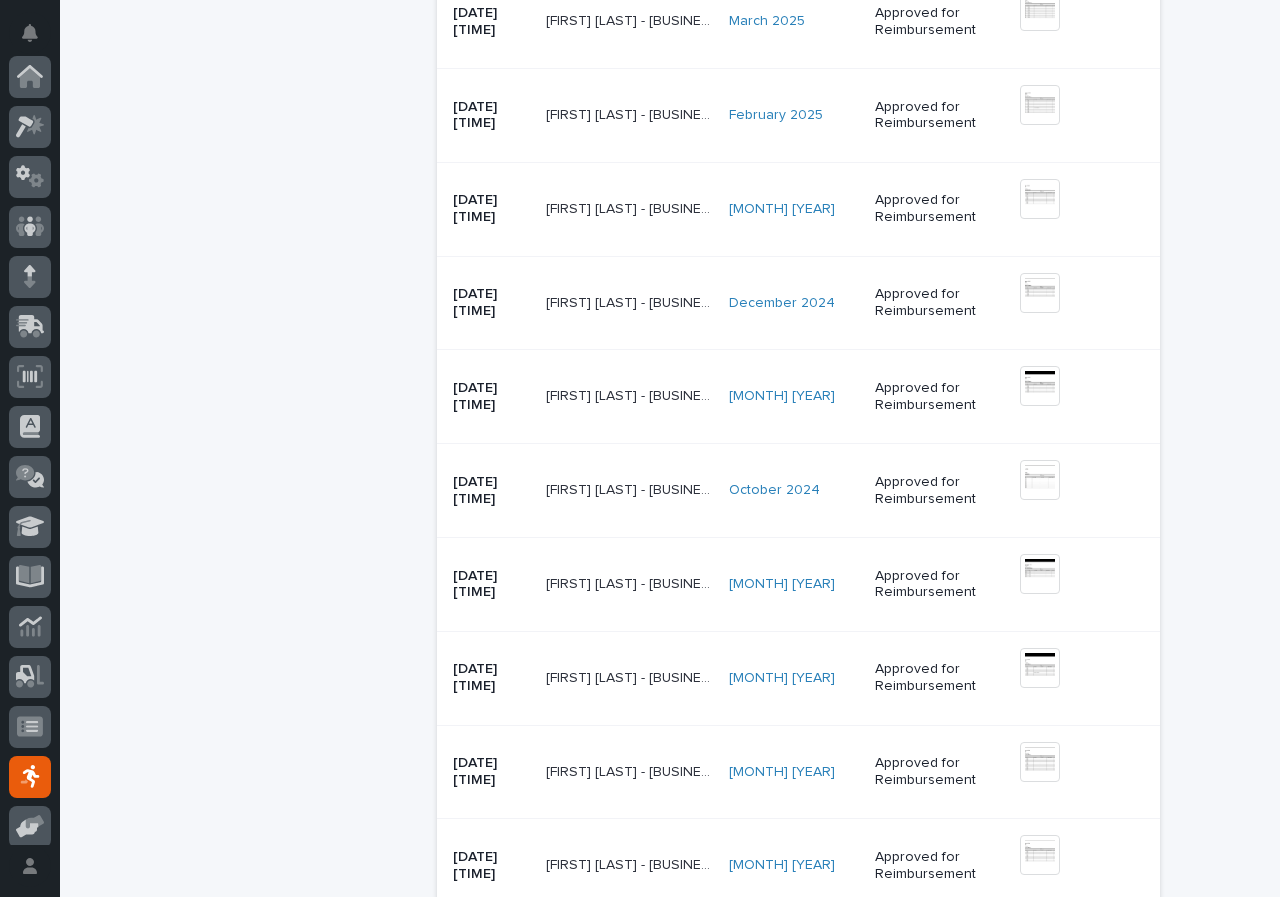 scroll, scrollTop: 0, scrollLeft: 0, axis: both 